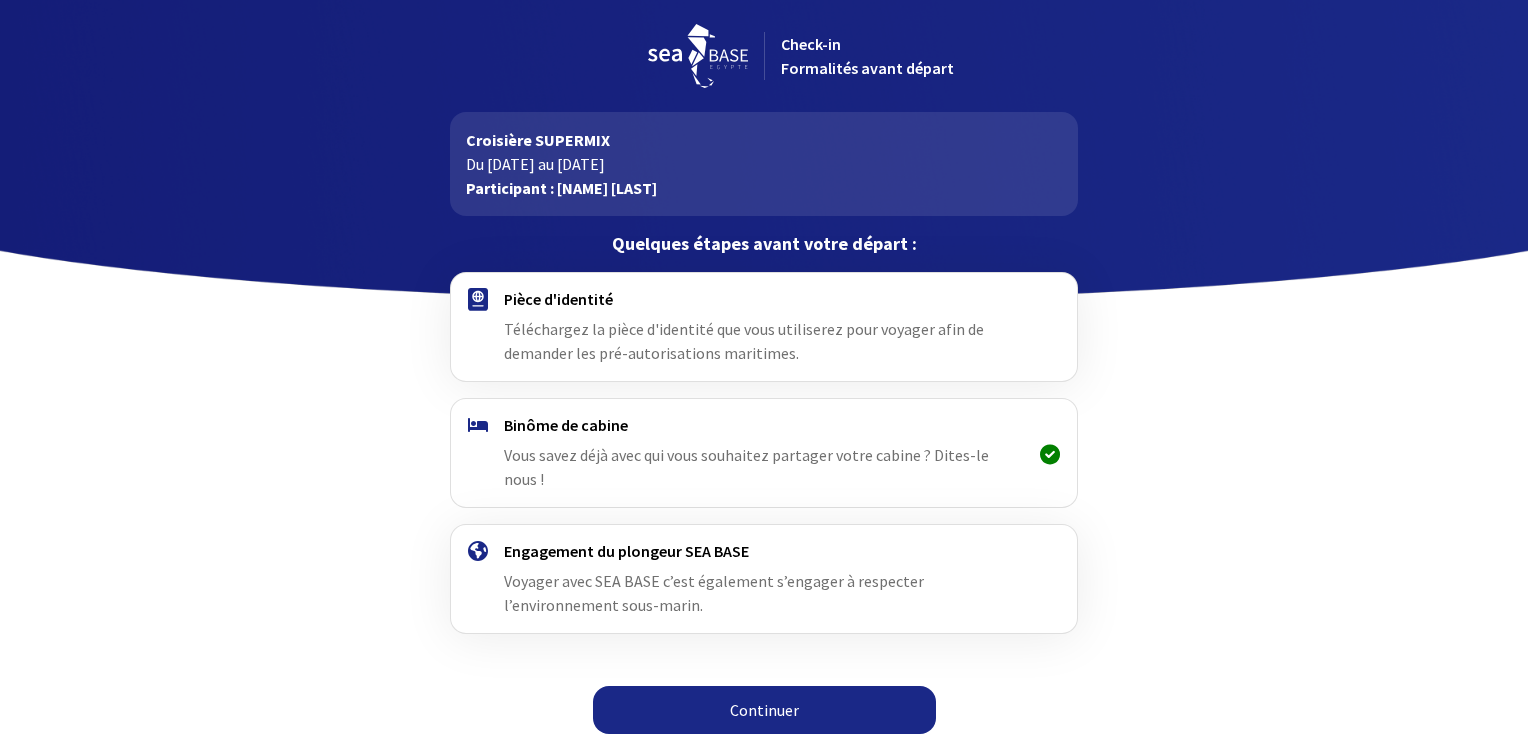scroll, scrollTop: 0, scrollLeft: 0, axis: both 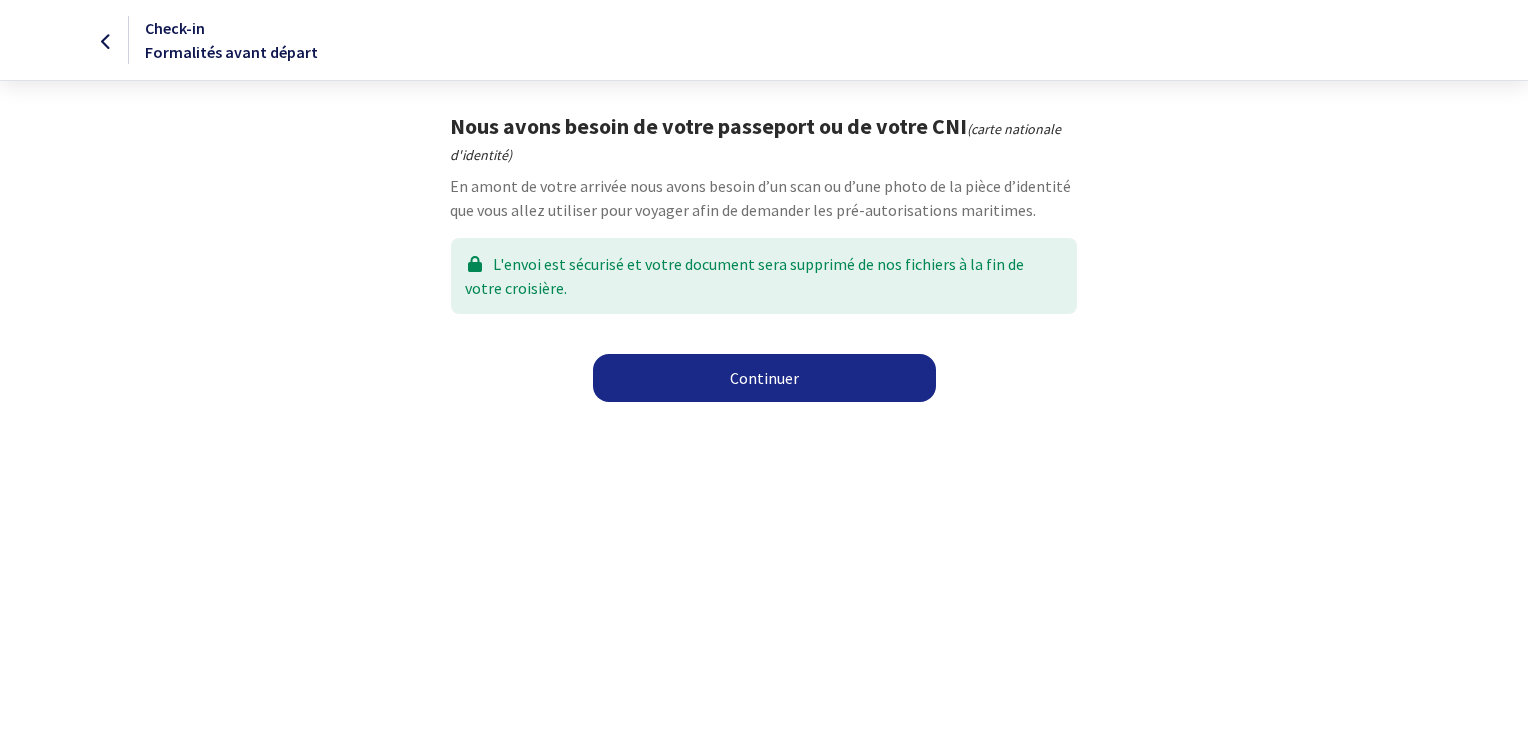 click on "Continuer" at bounding box center [764, 378] 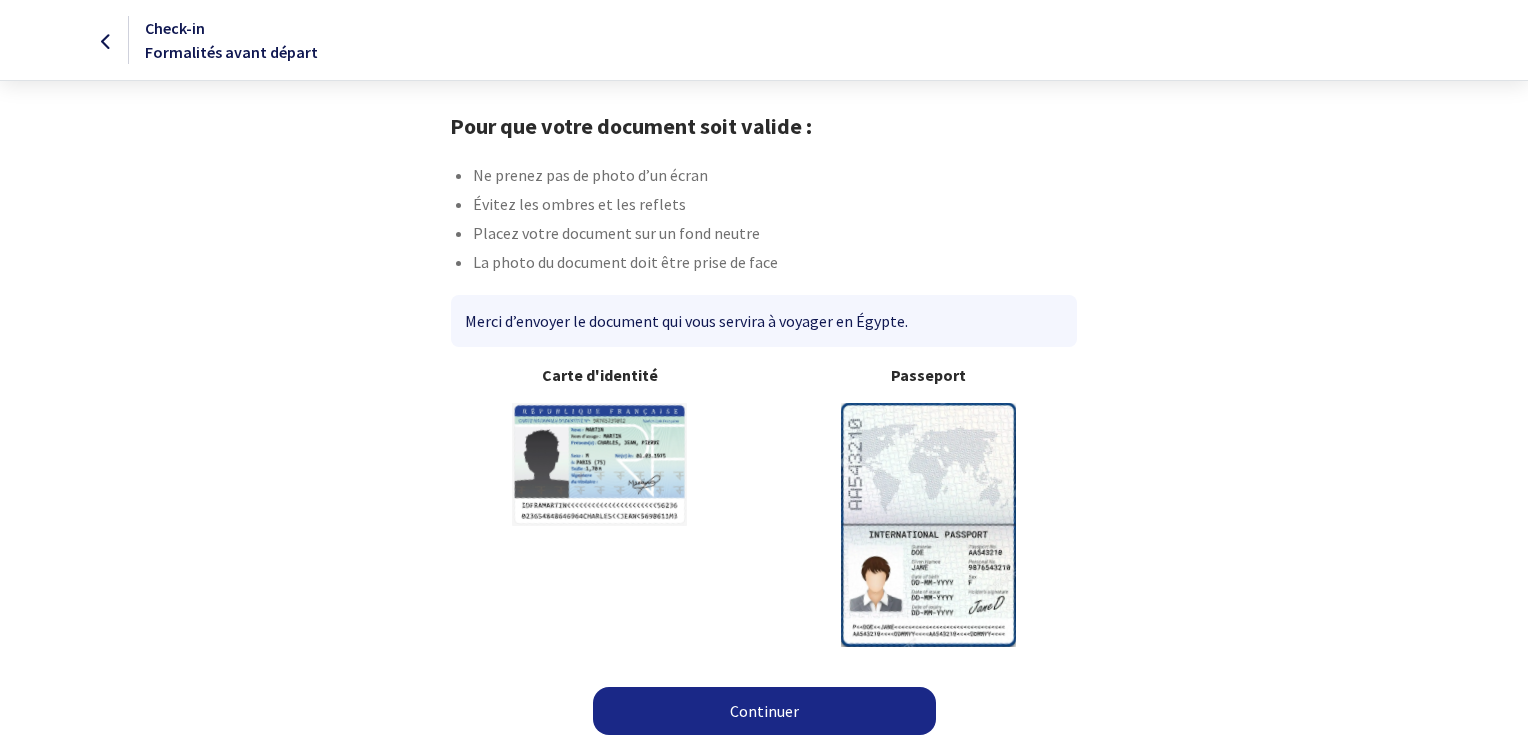 scroll, scrollTop: 0, scrollLeft: 0, axis: both 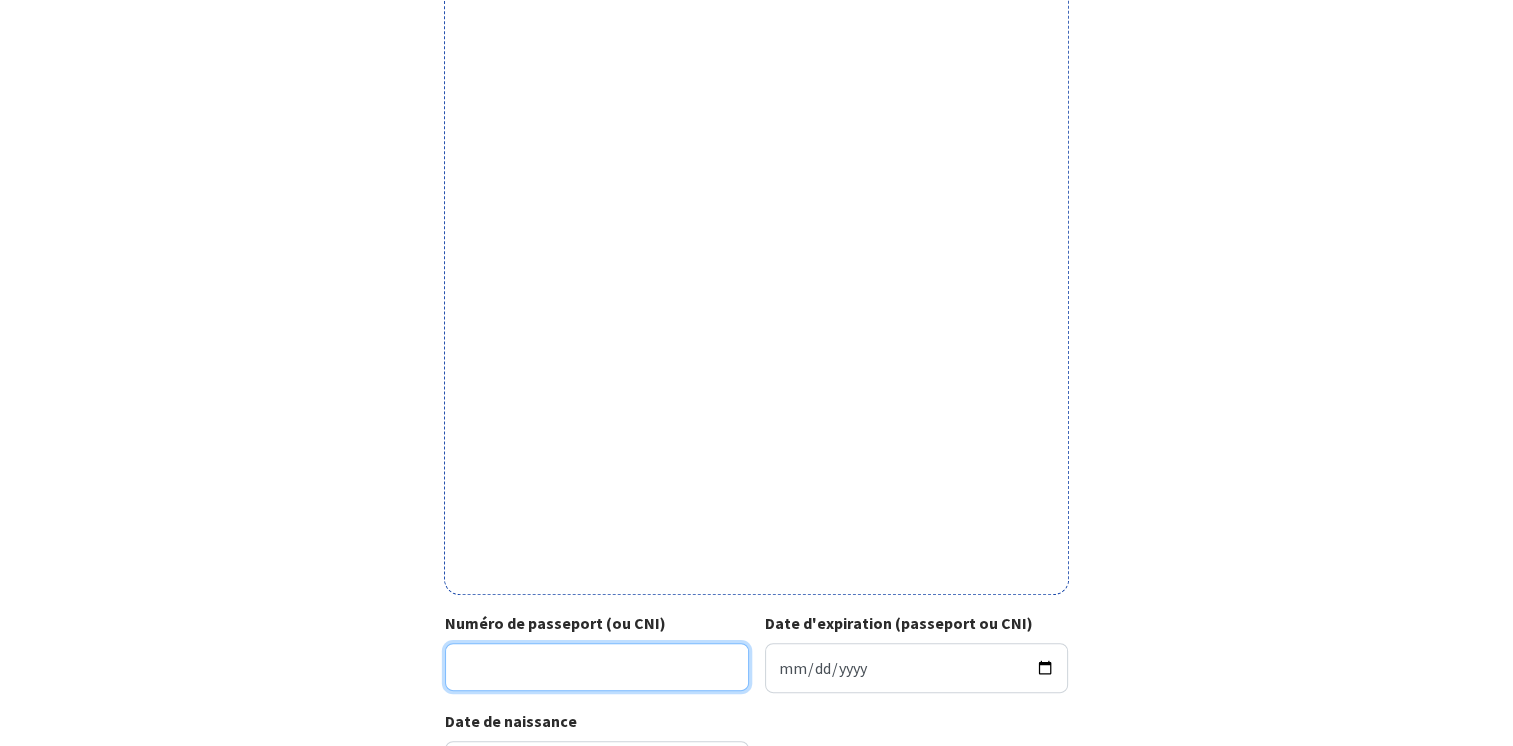 click on "Numéro de passeport (ou CNI)" at bounding box center [597, 667] 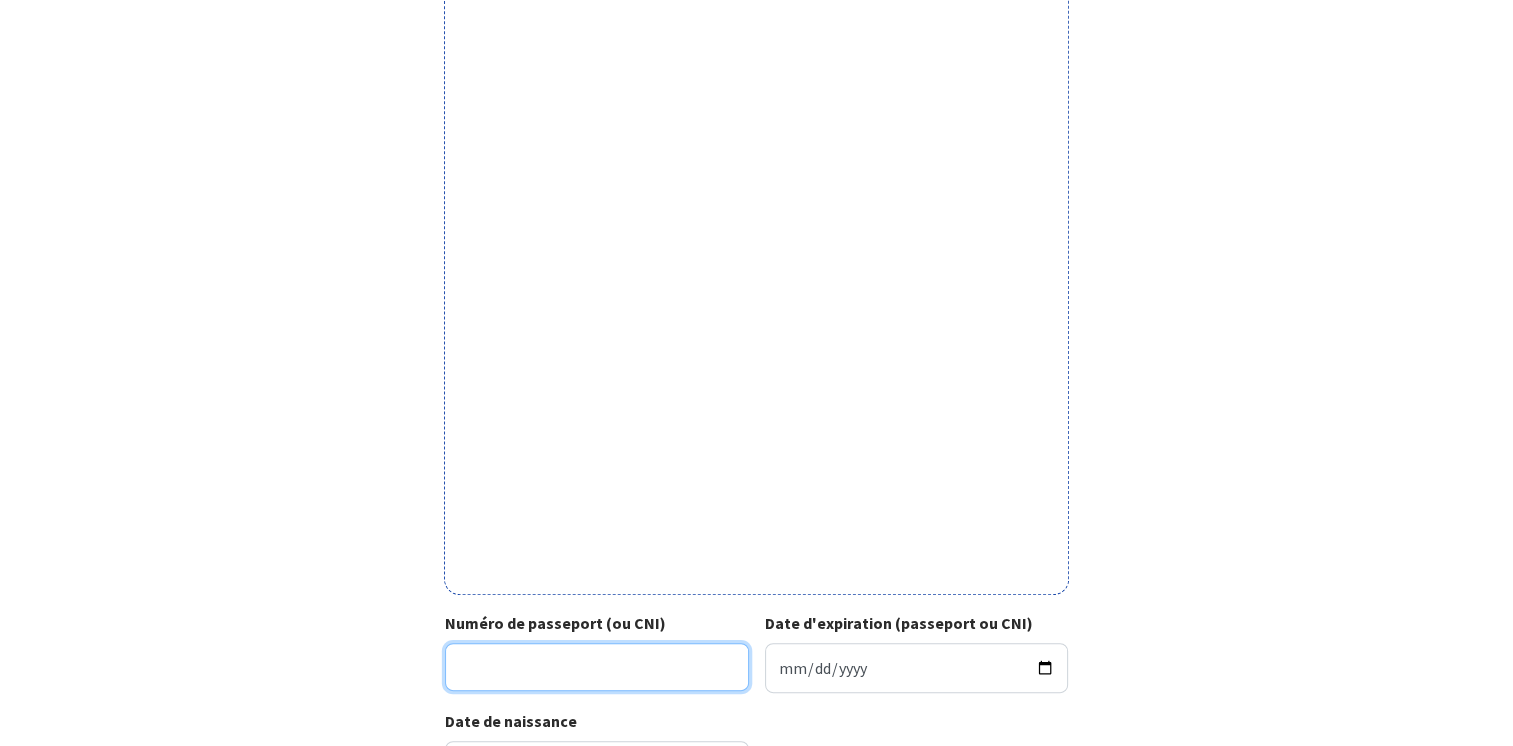 type on "21DE06206" 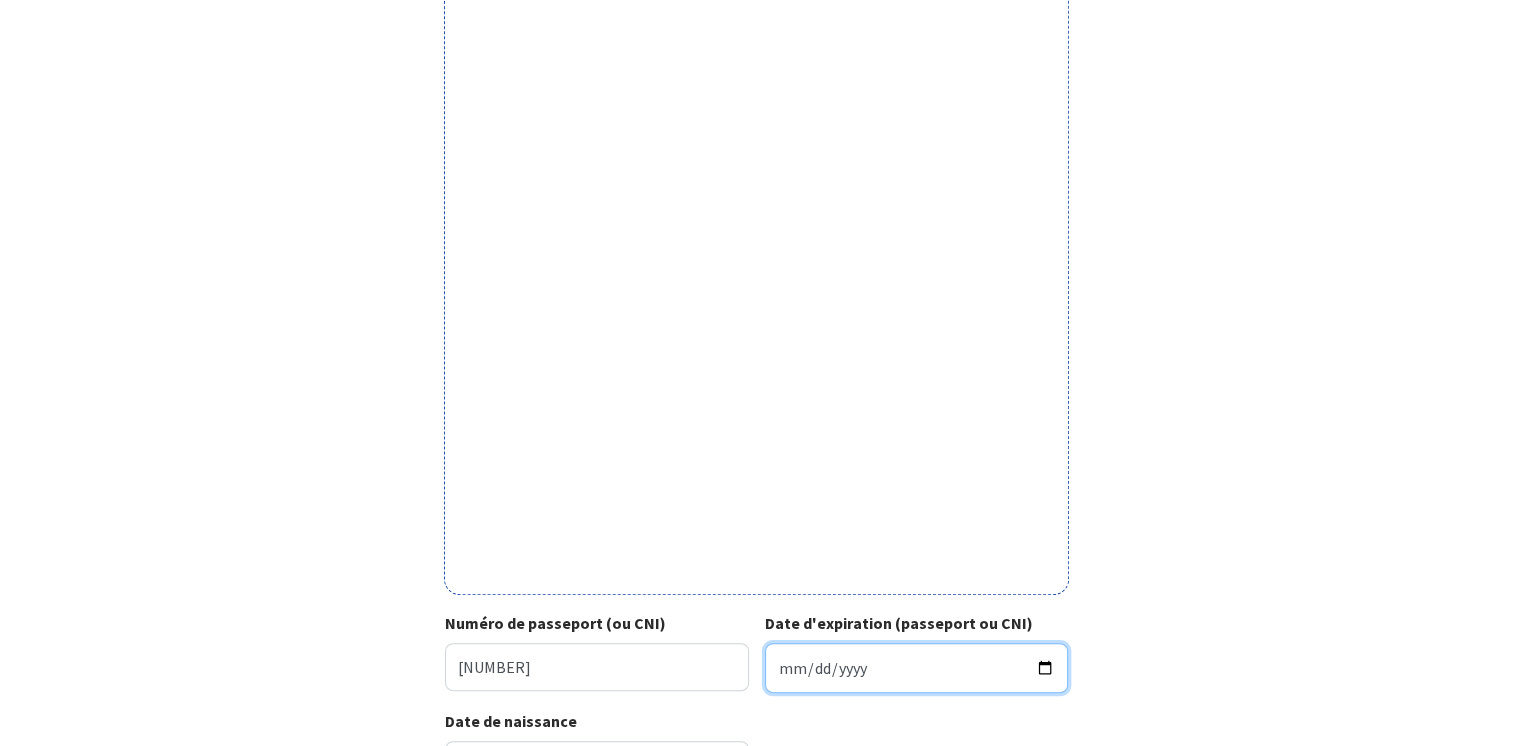click on "Date d'expiration (passeport ou CNI)" at bounding box center (917, 668) 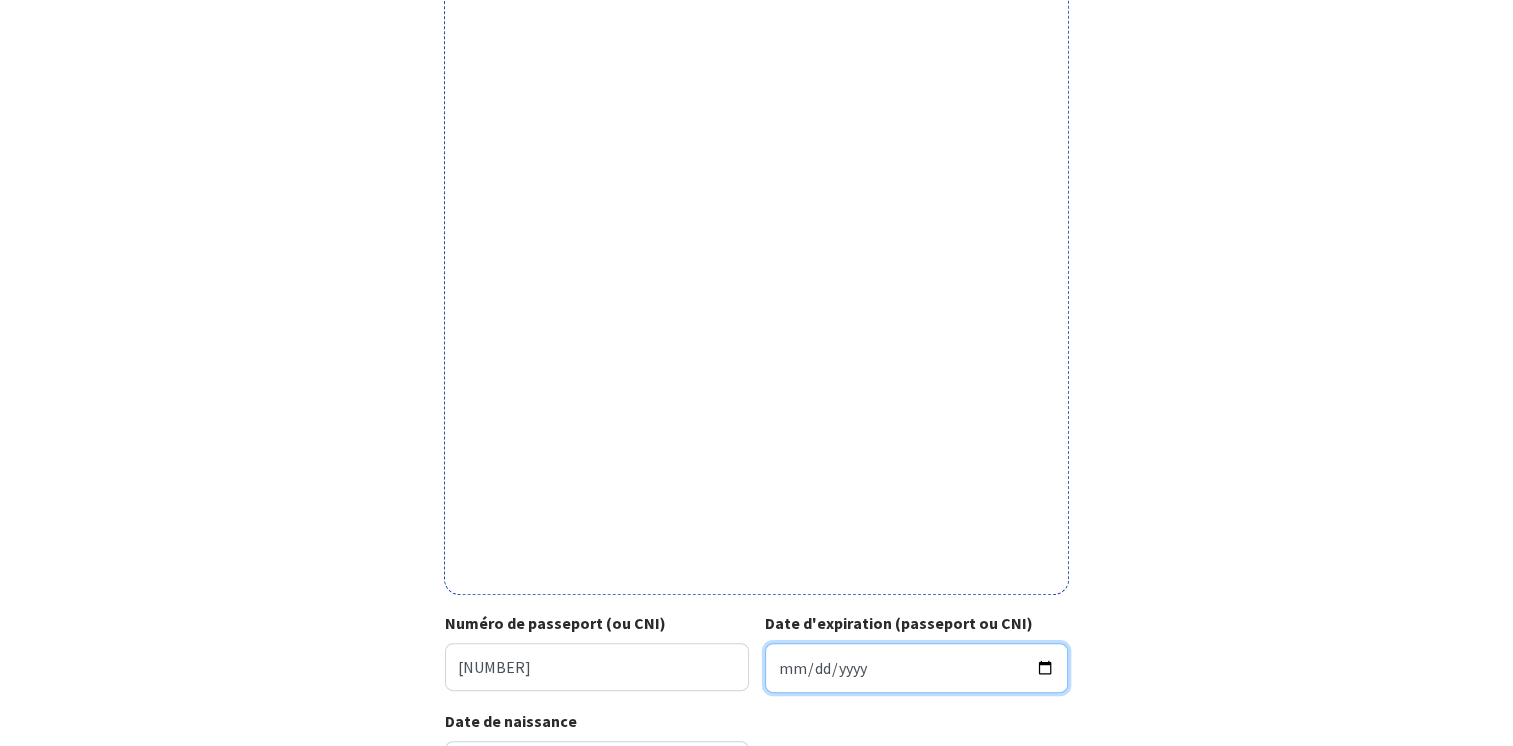 type on "0202-10-20" 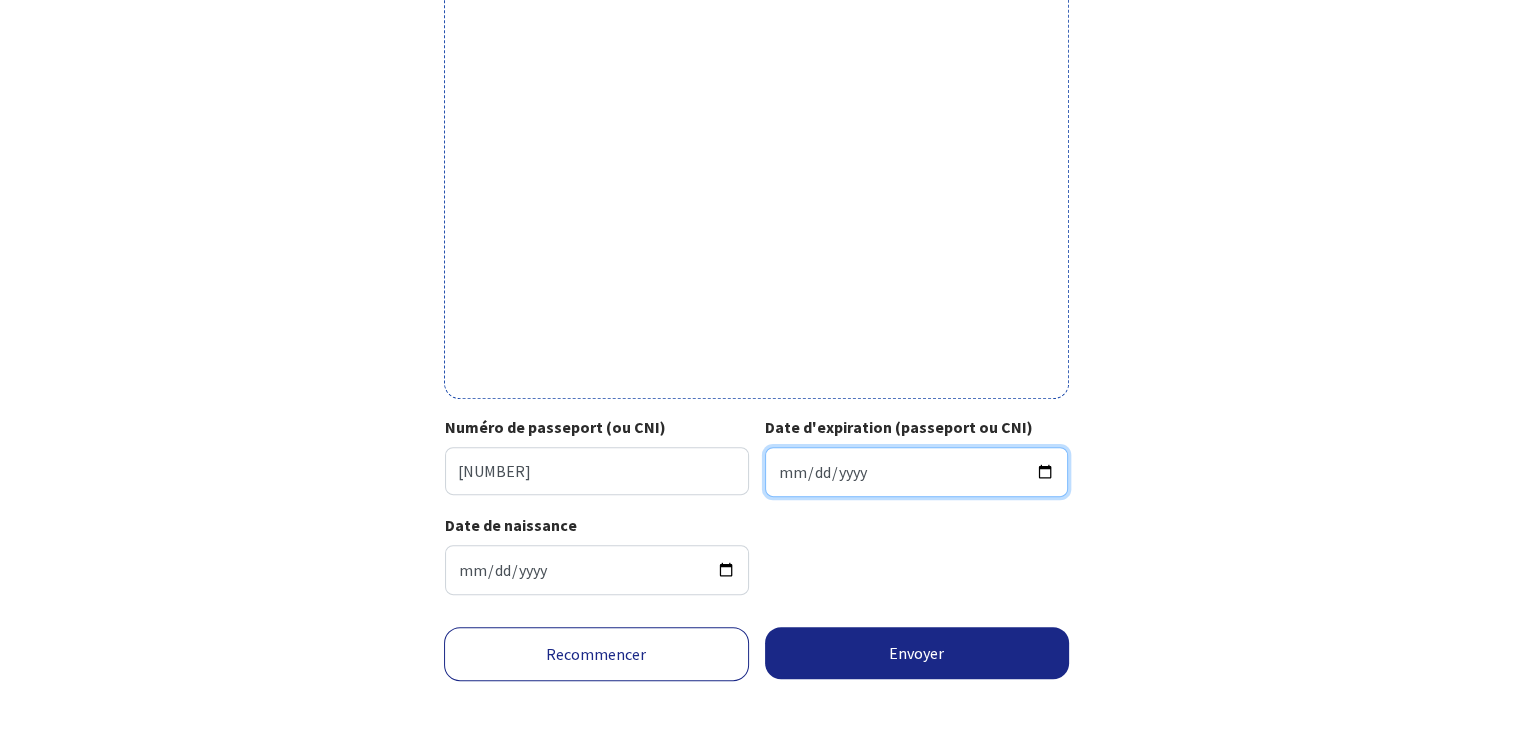 scroll, scrollTop: 600, scrollLeft: 0, axis: vertical 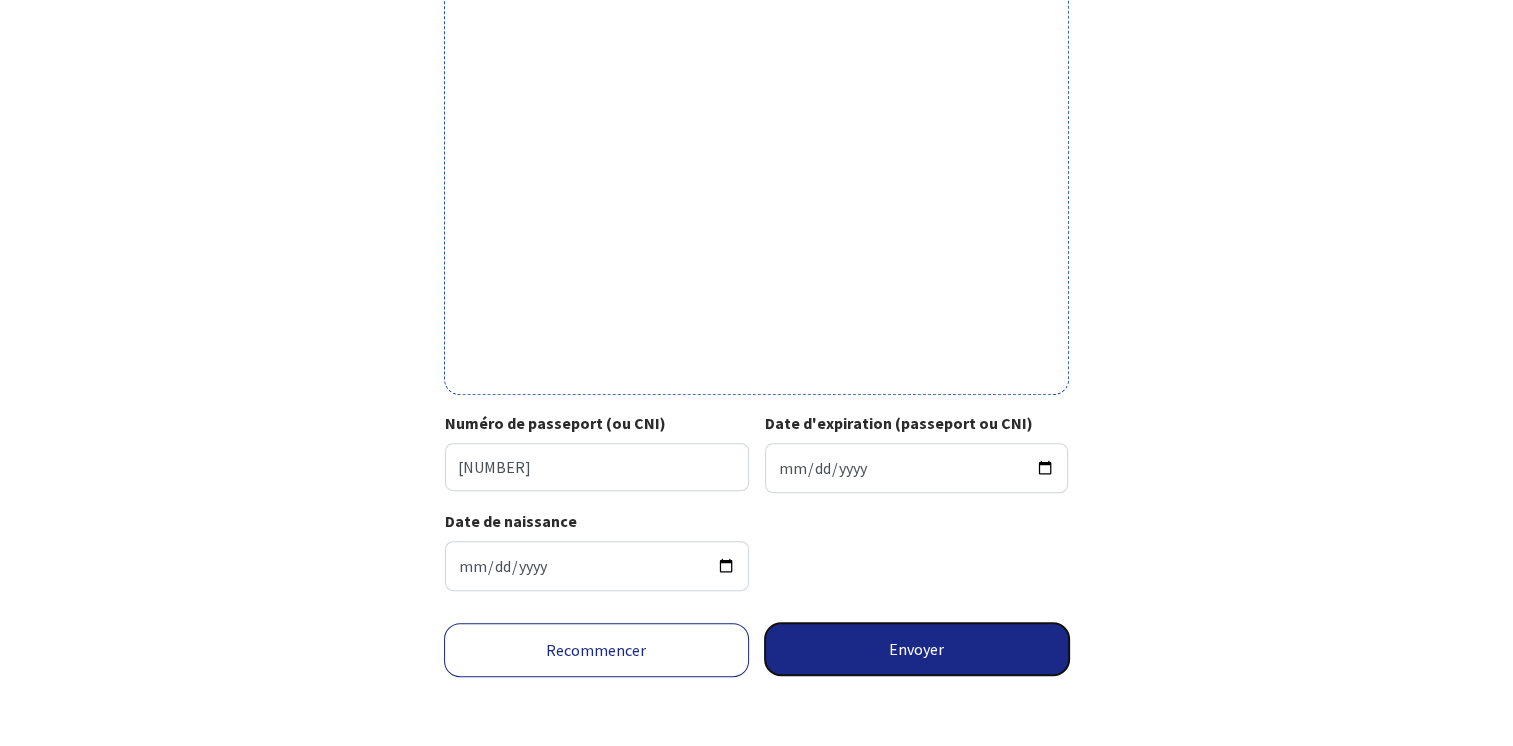 click on "Envoyer" at bounding box center (917, 649) 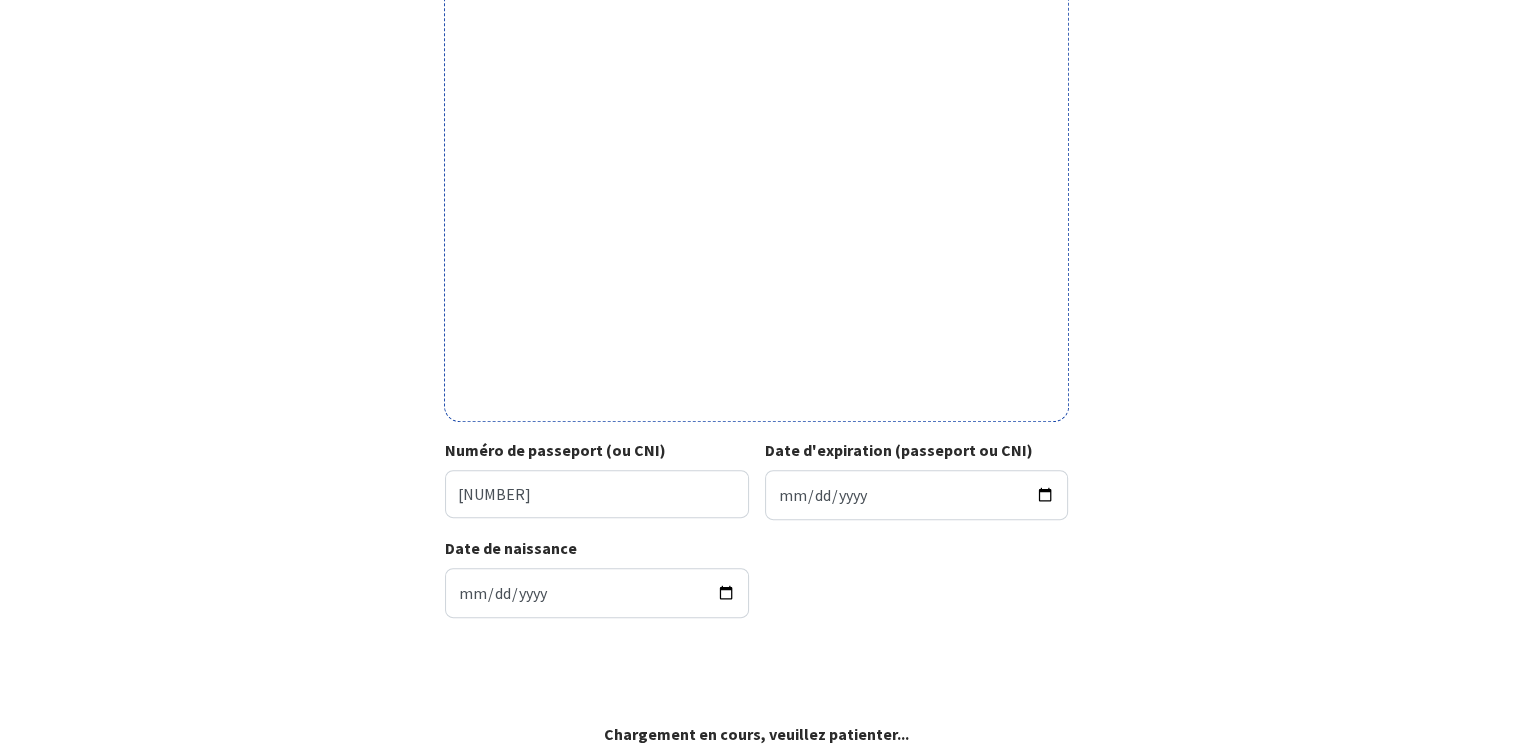 scroll, scrollTop: 572, scrollLeft: 0, axis: vertical 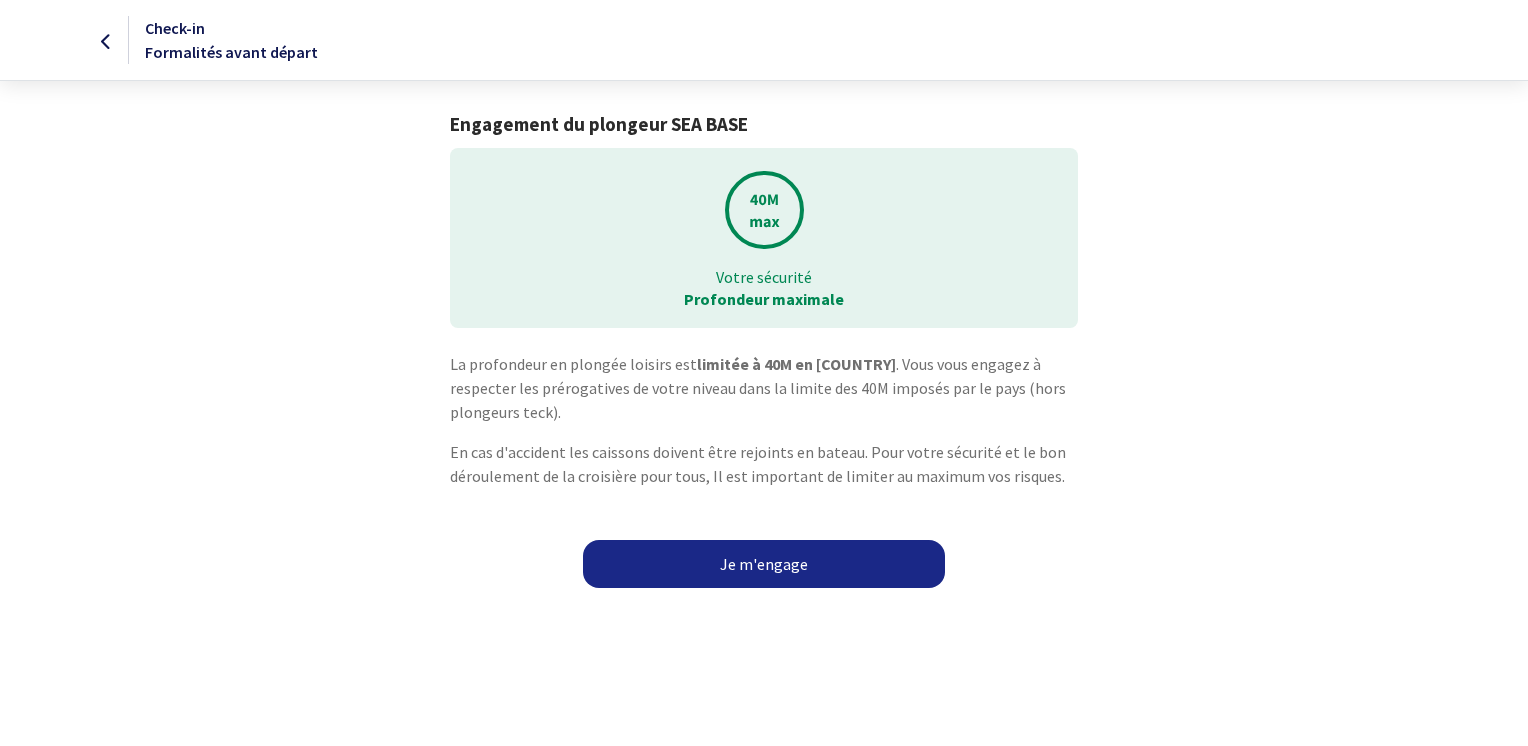 click on "Je m'engage" at bounding box center [764, 564] 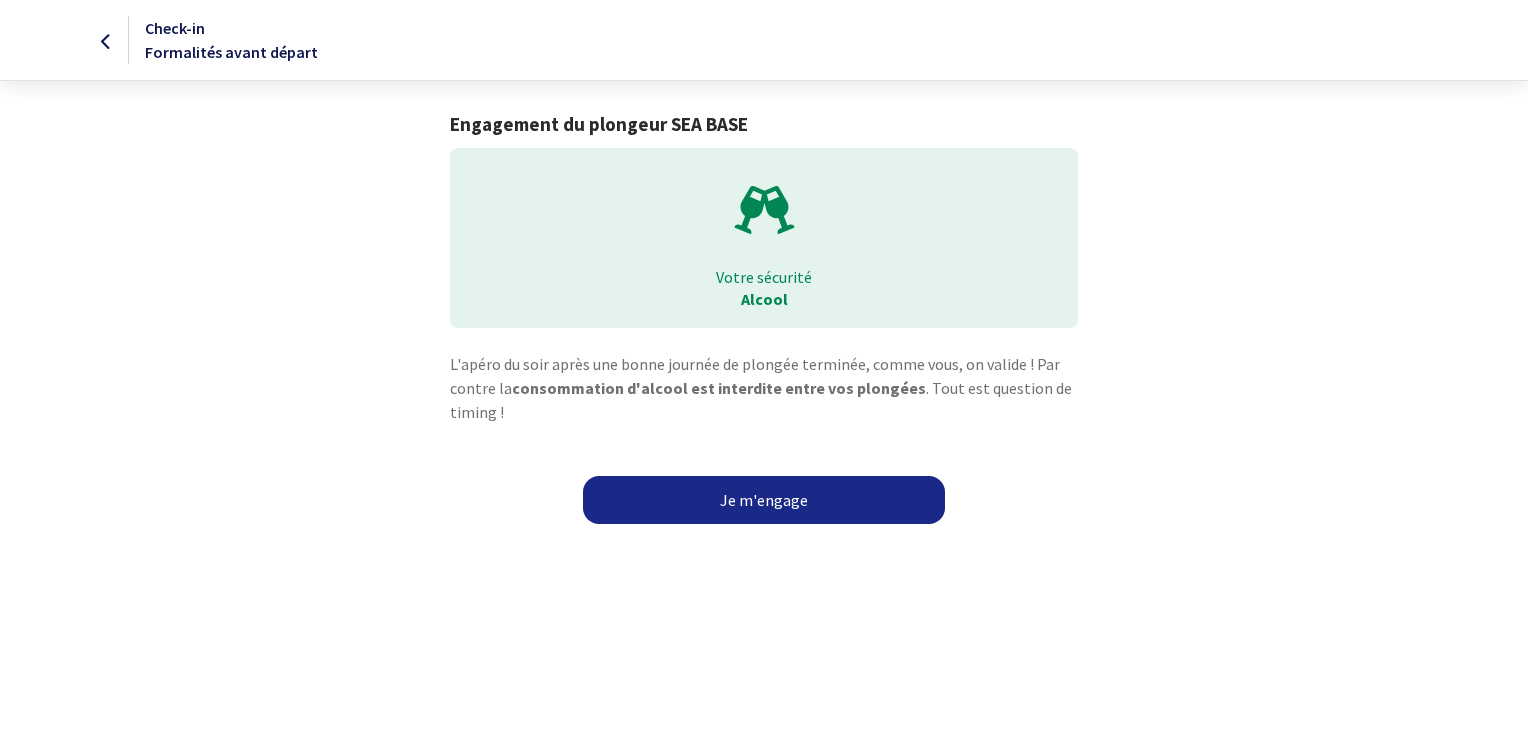 scroll, scrollTop: 0, scrollLeft: 0, axis: both 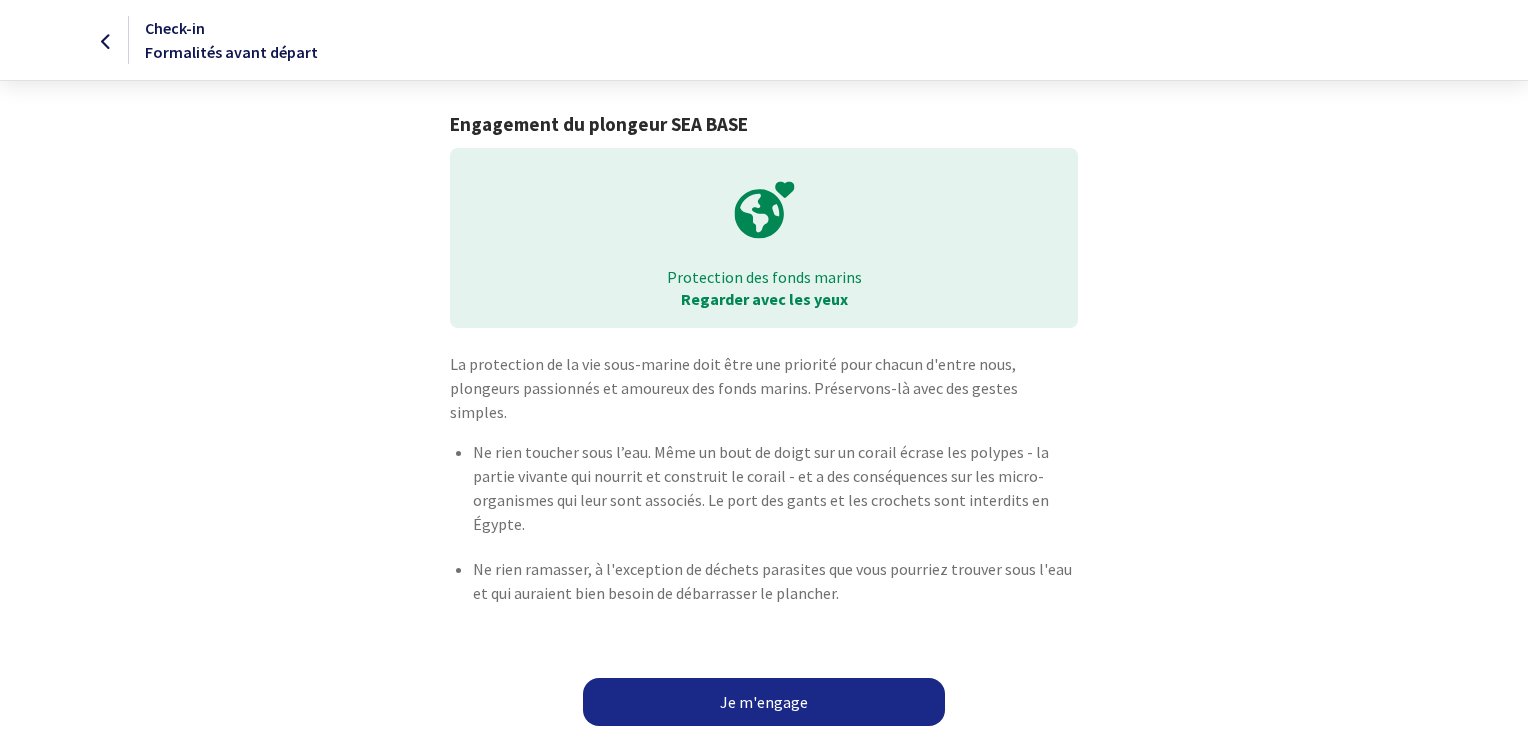 click on "Je m'engage" at bounding box center (764, 702) 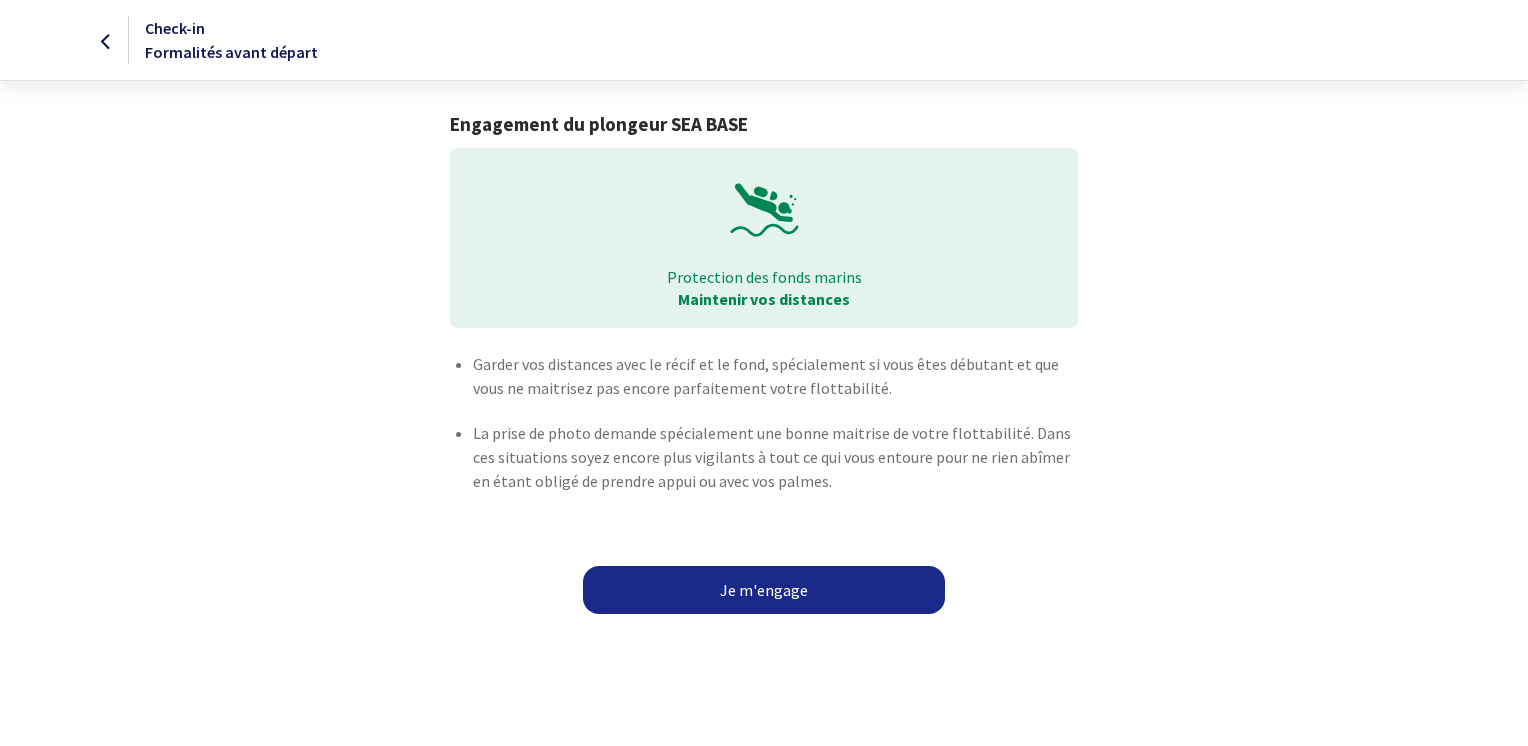 scroll, scrollTop: 0, scrollLeft: 0, axis: both 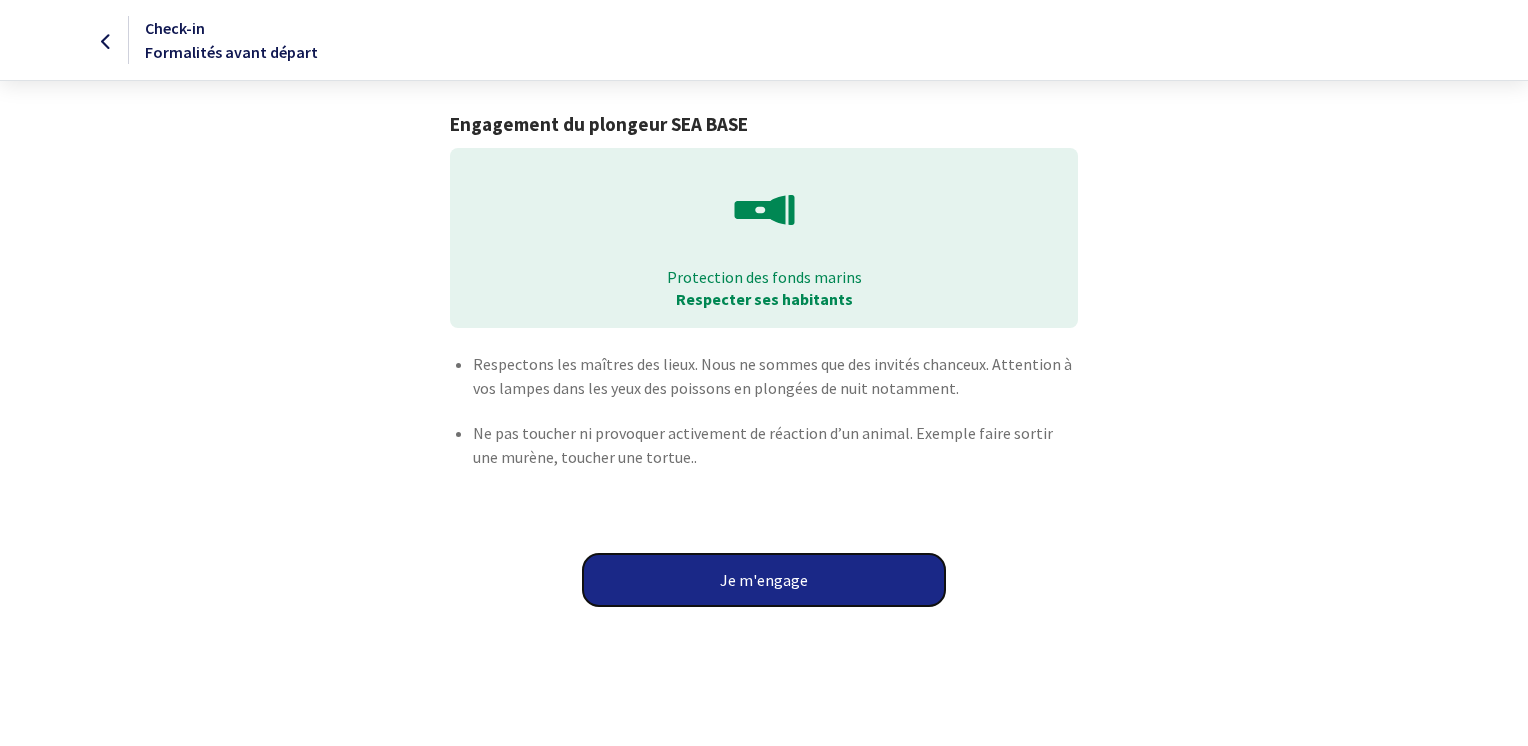 click on "Je m'engage" at bounding box center (764, 580) 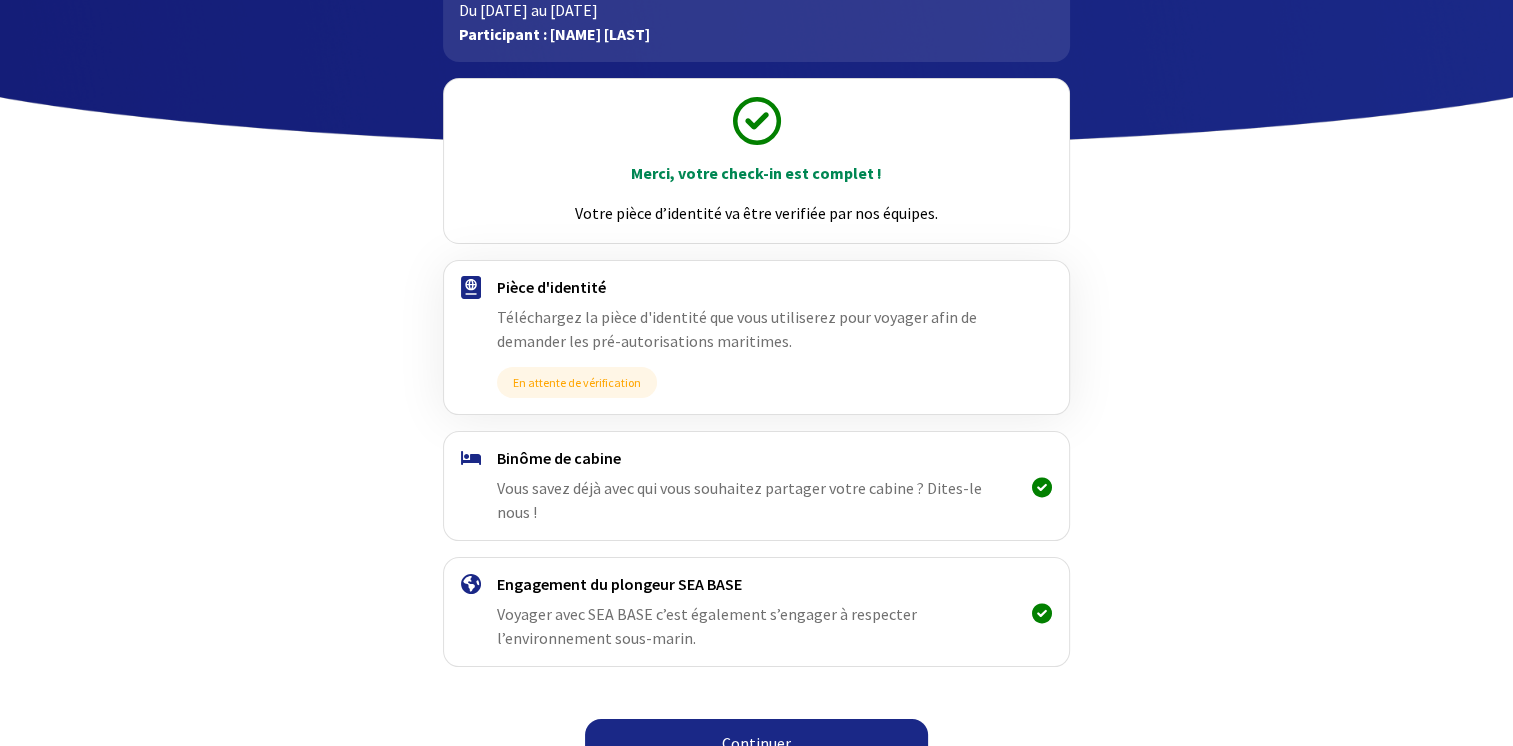 scroll, scrollTop: 160, scrollLeft: 0, axis: vertical 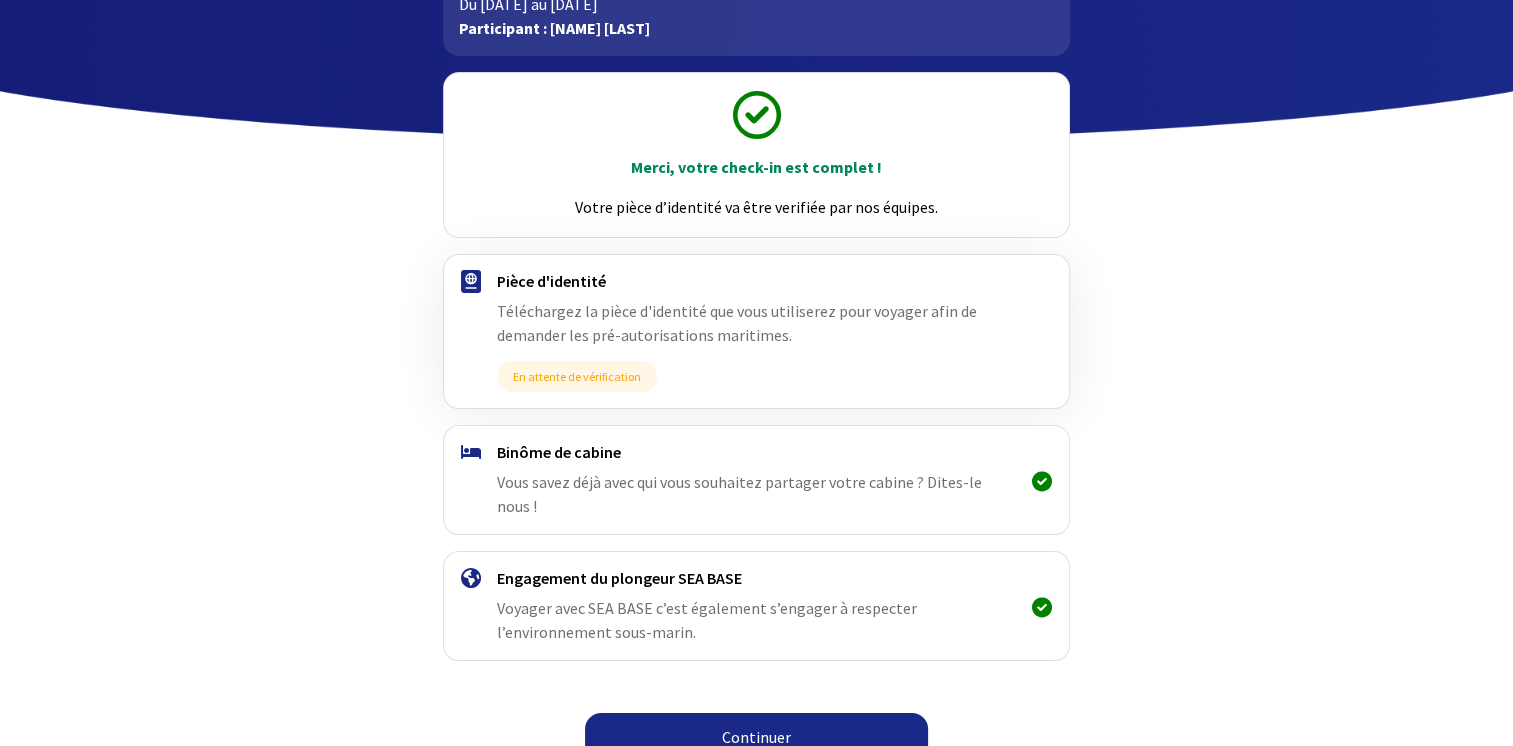 click on "Continuer" at bounding box center [756, 737] 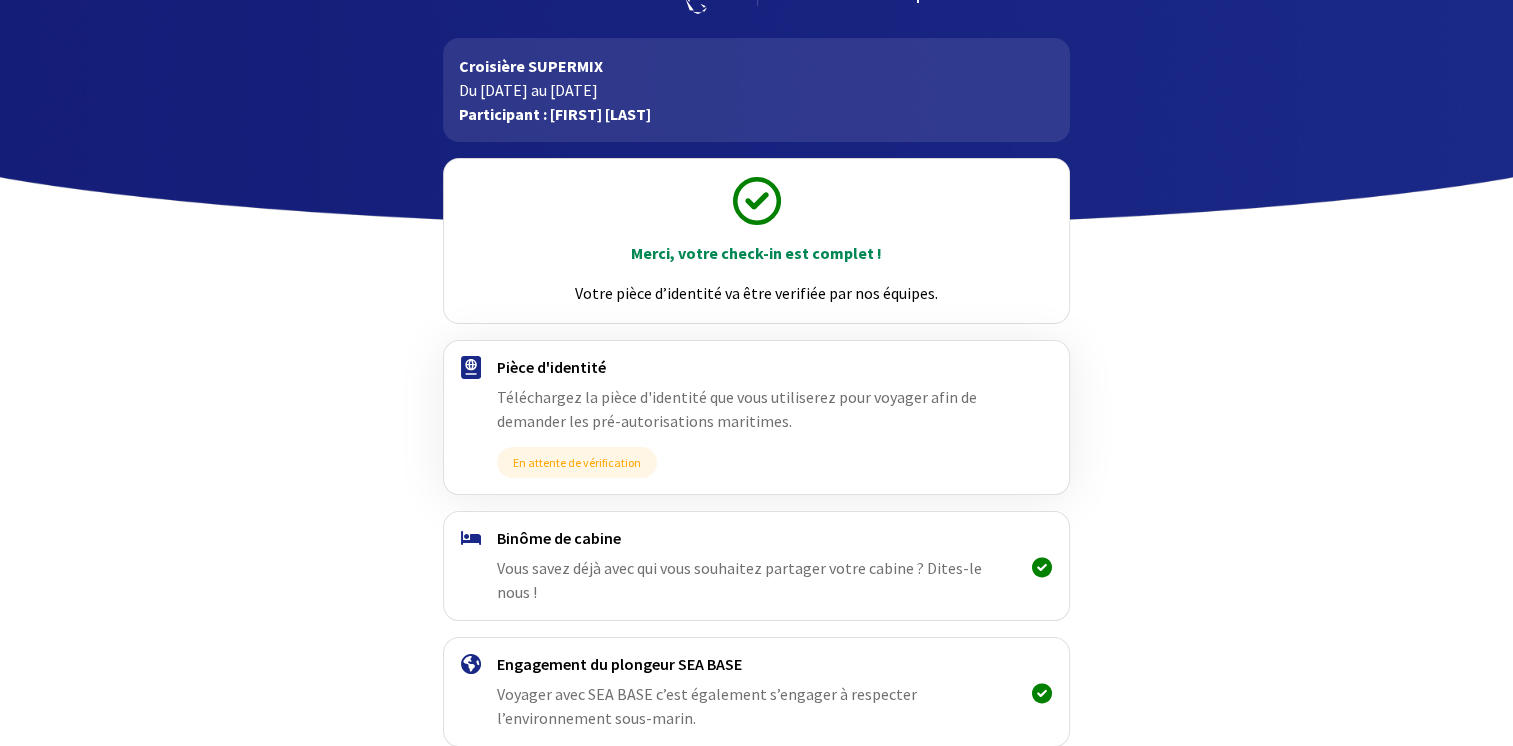 scroll, scrollTop: 160, scrollLeft: 0, axis: vertical 